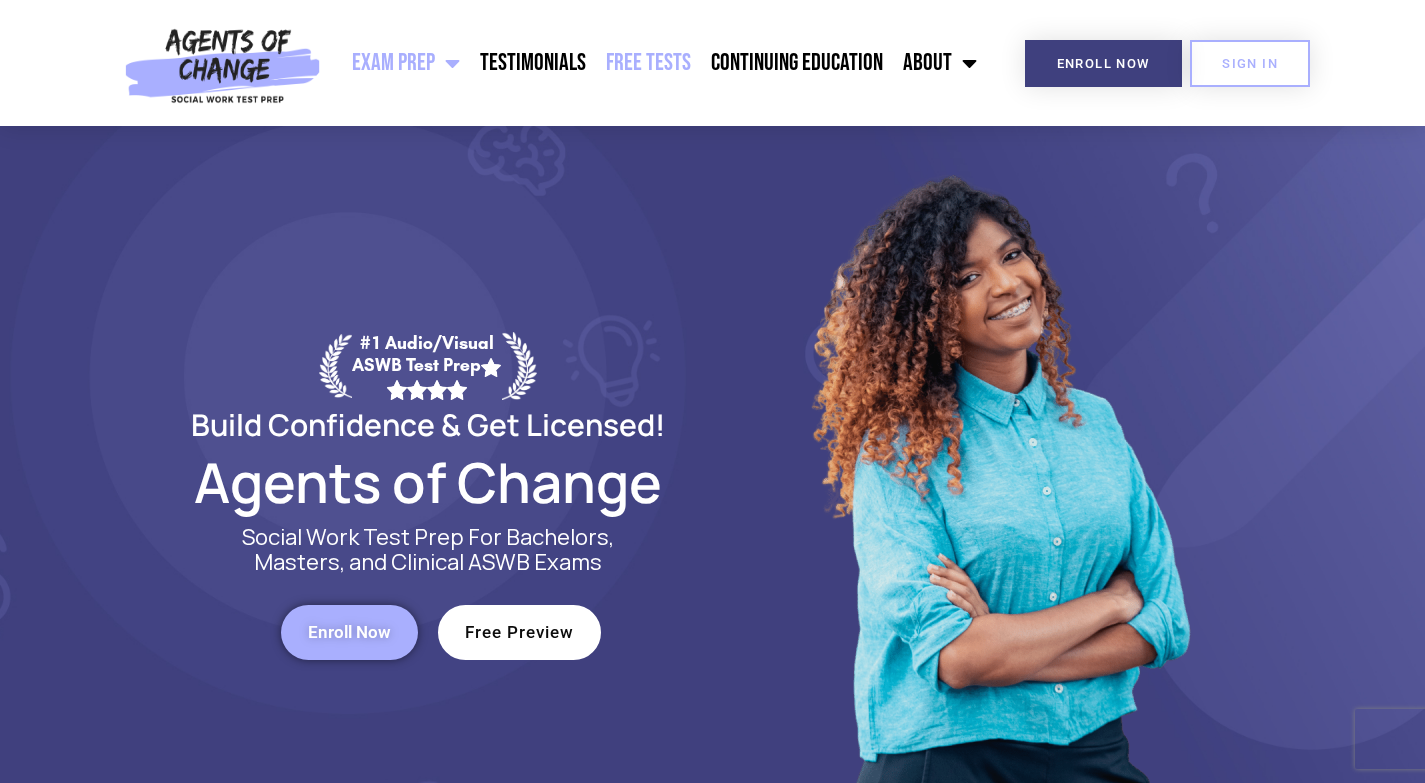 scroll, scrollTop: 0, scrollLeft: 0, axis: both 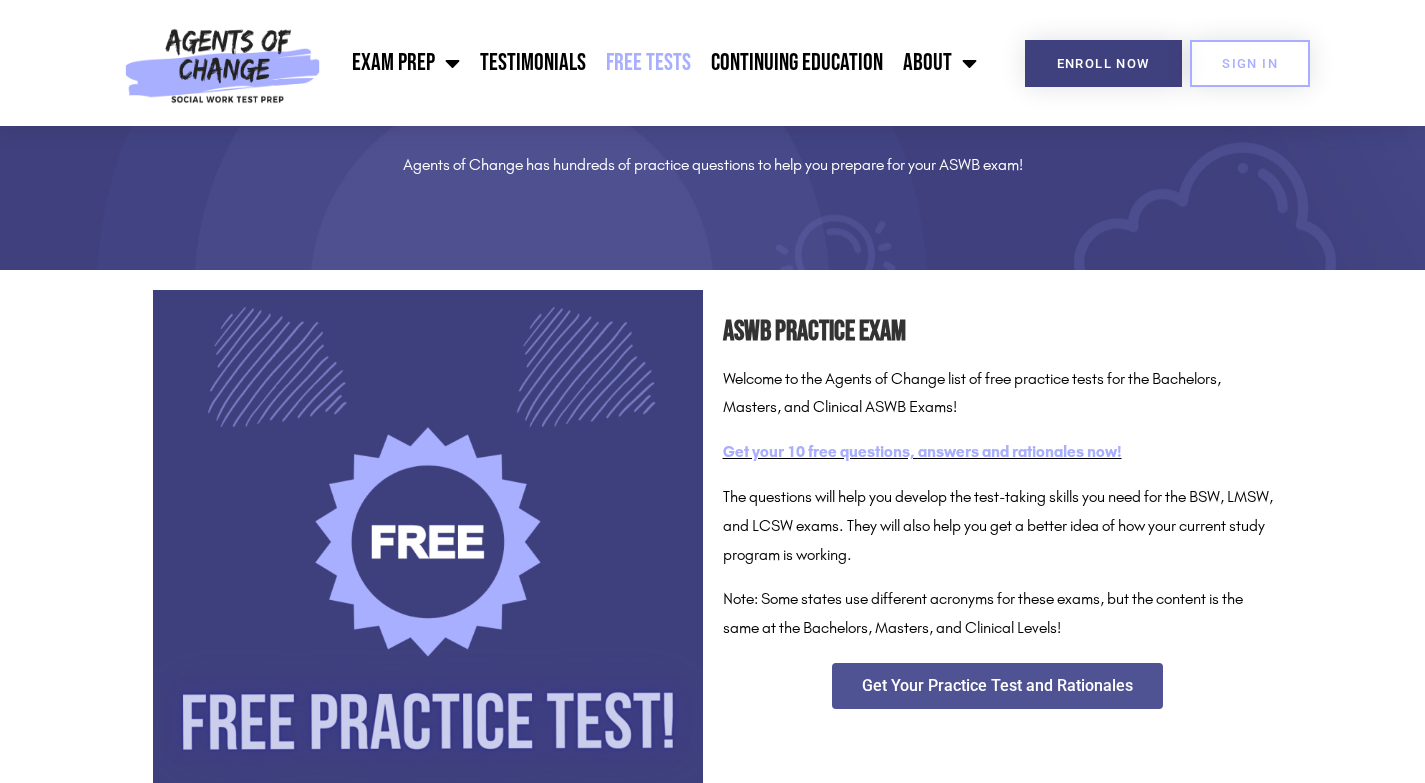 click on "Get your 10 free questions, answers and rationales now!" at bounding box center (922, 451) 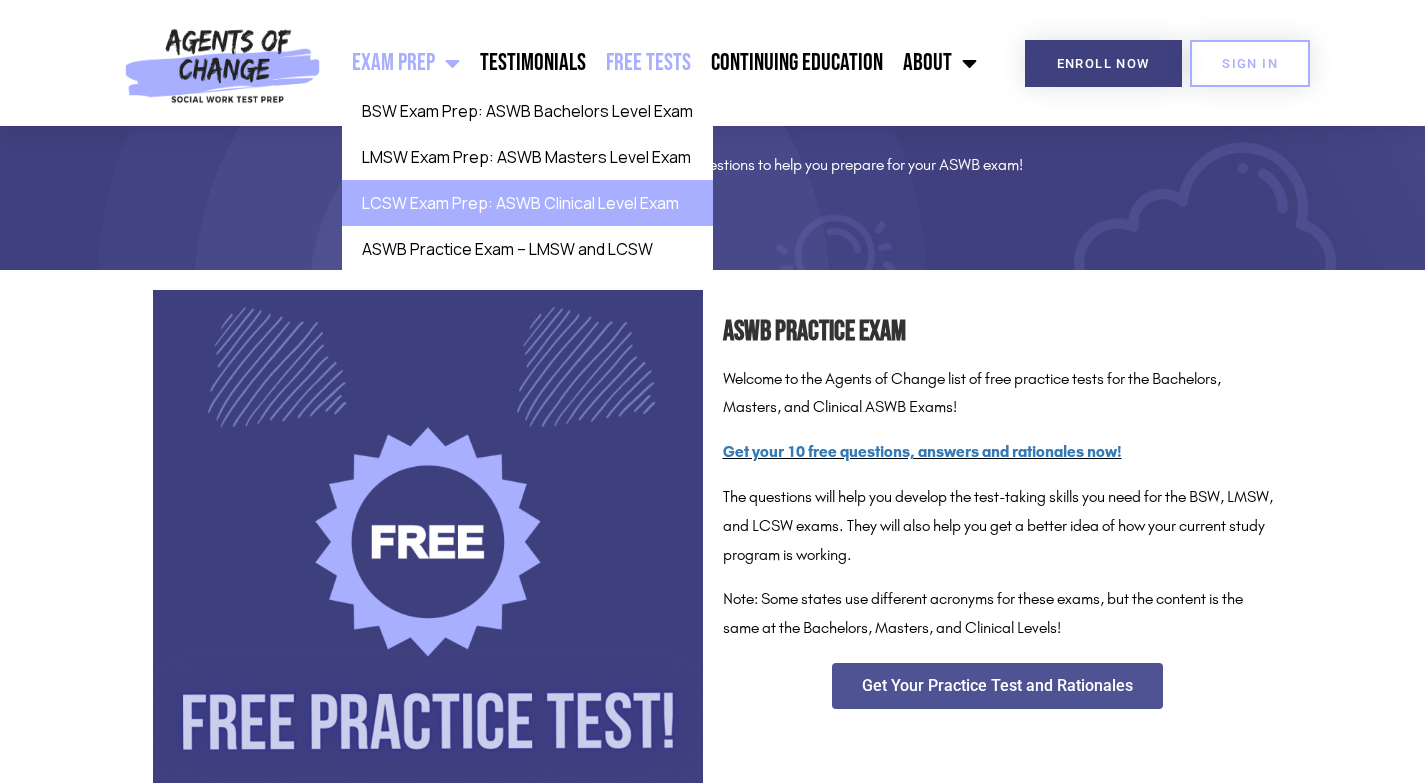 click on "LCSW Exam Prep: ASWB Clinical Level Exam" 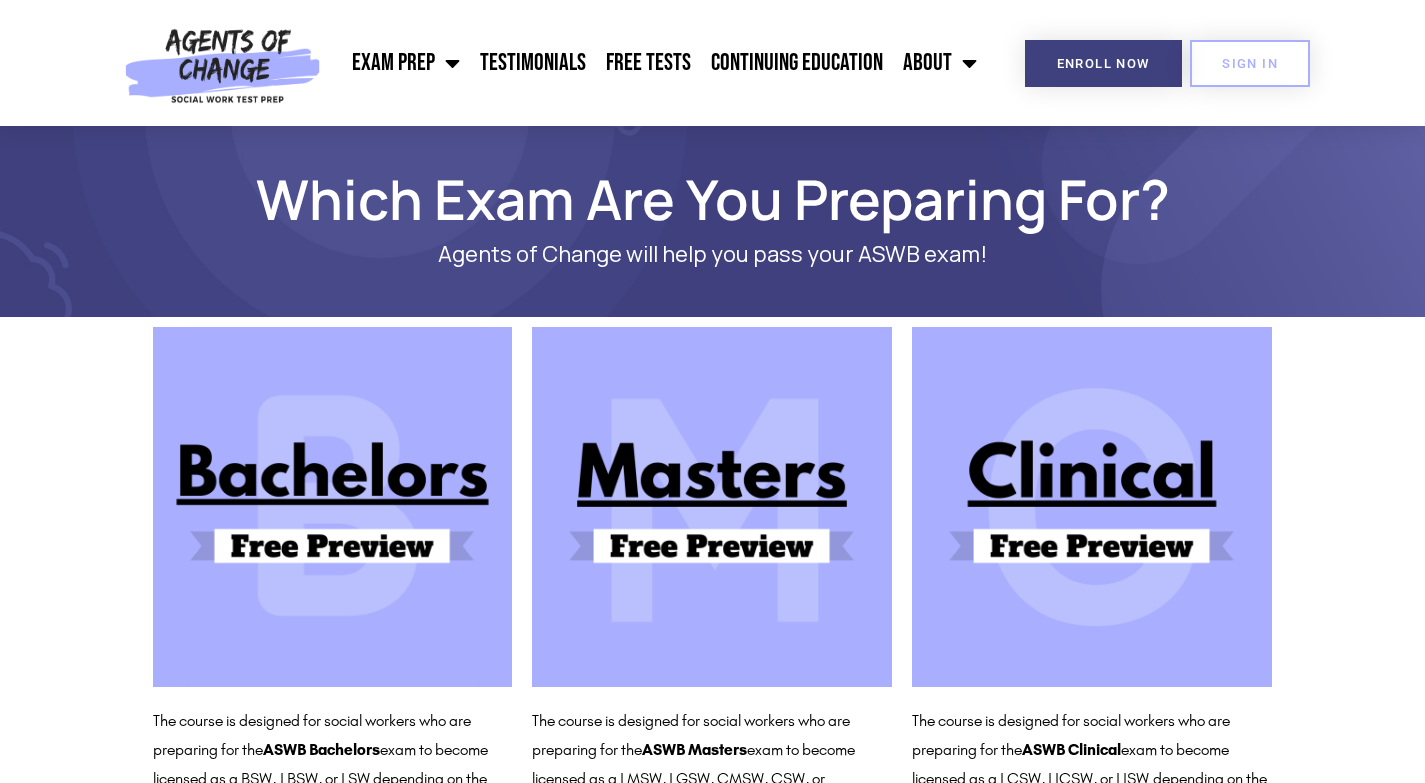 scroll, scrollTop: 0, scrollLeft: 0, axis: both 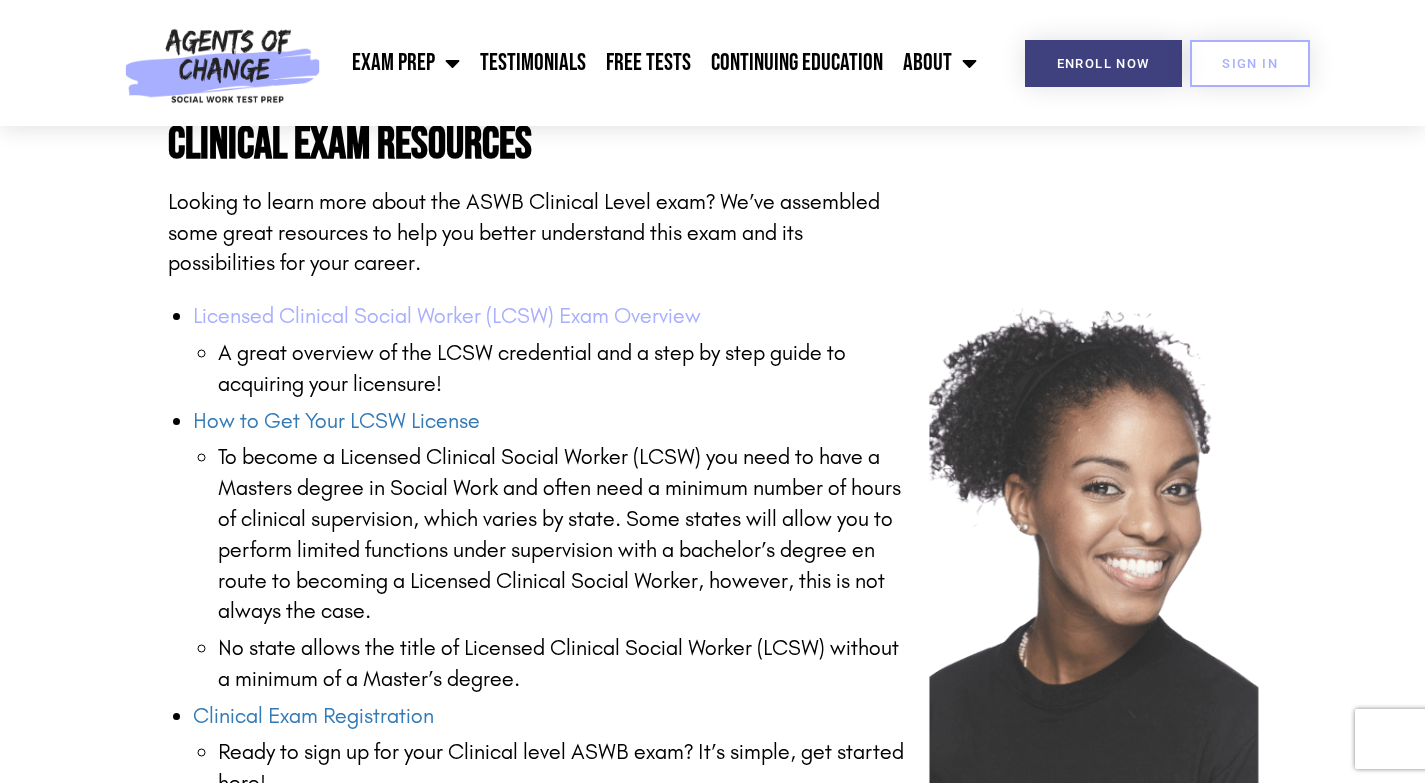 click on "Licensed Clinical Social Worker (LCSW) Exam Overview" at bounding box center (447, 316) 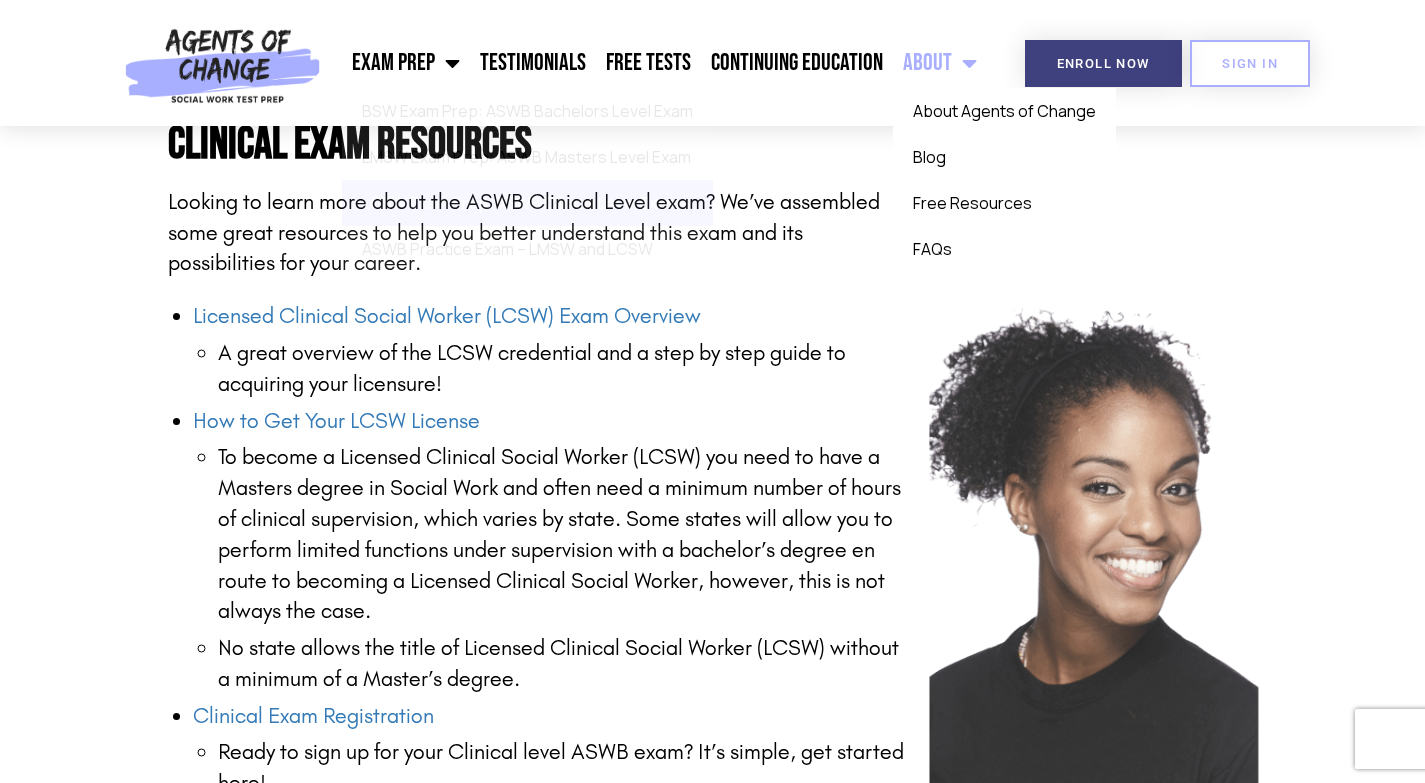 click on "About" 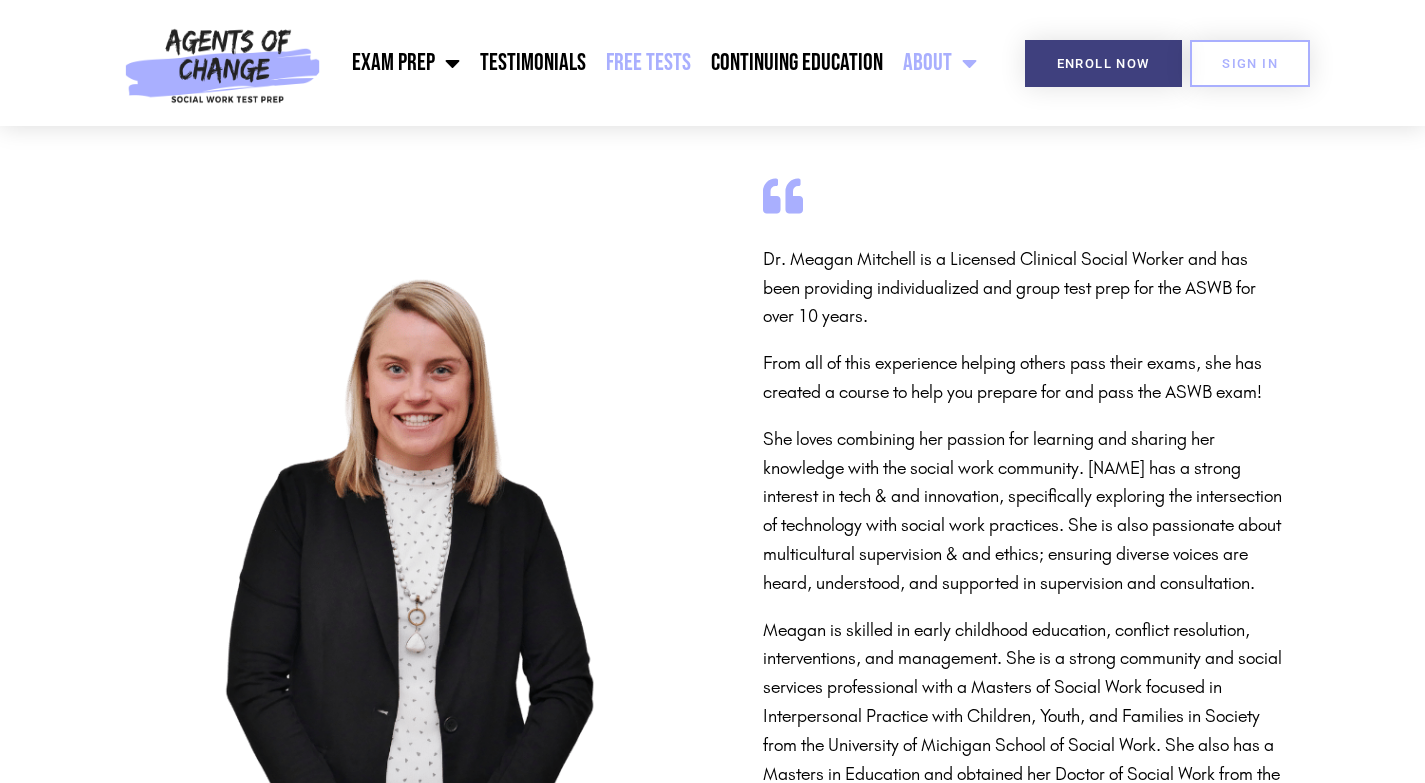 scroll, scrollTop: 0, scrollLeft: 0, axis: both 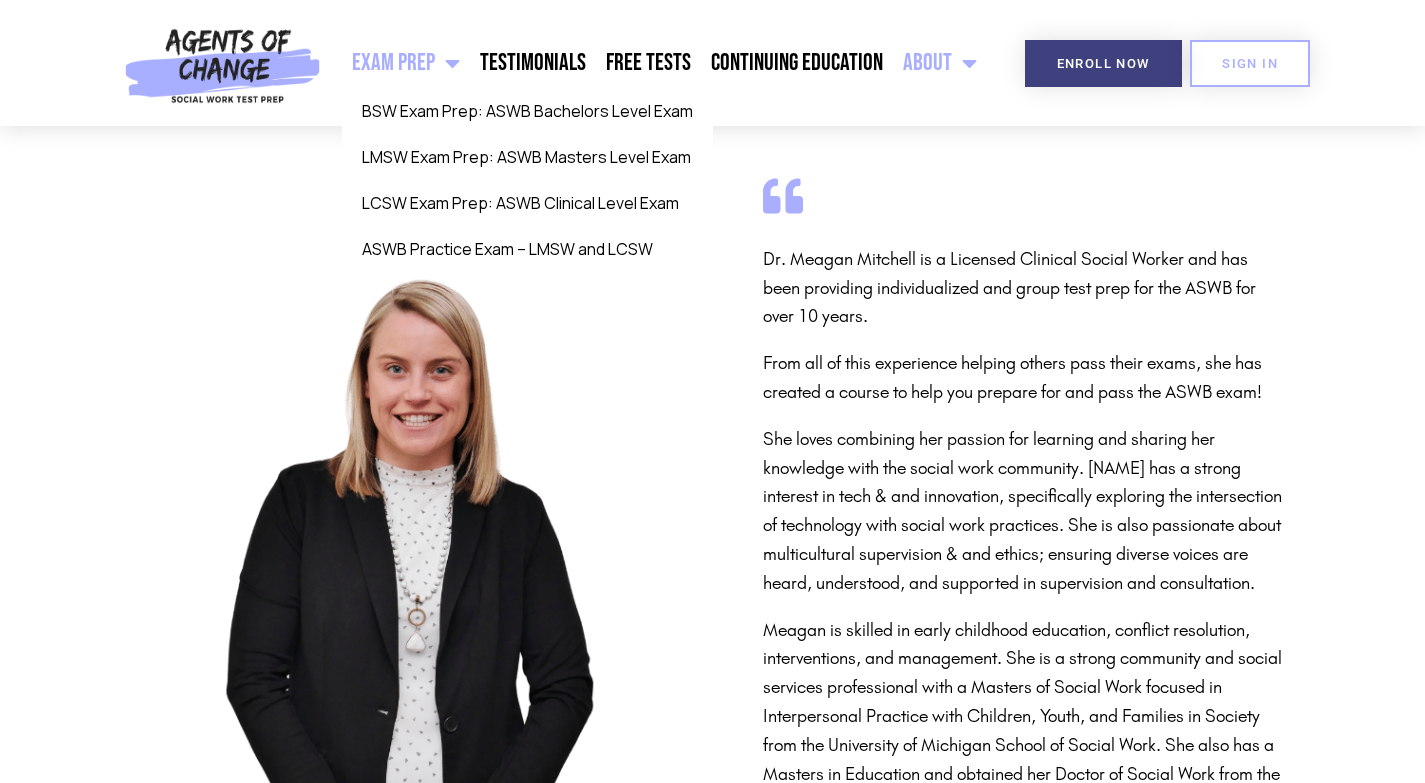 click on "Exam Prep" 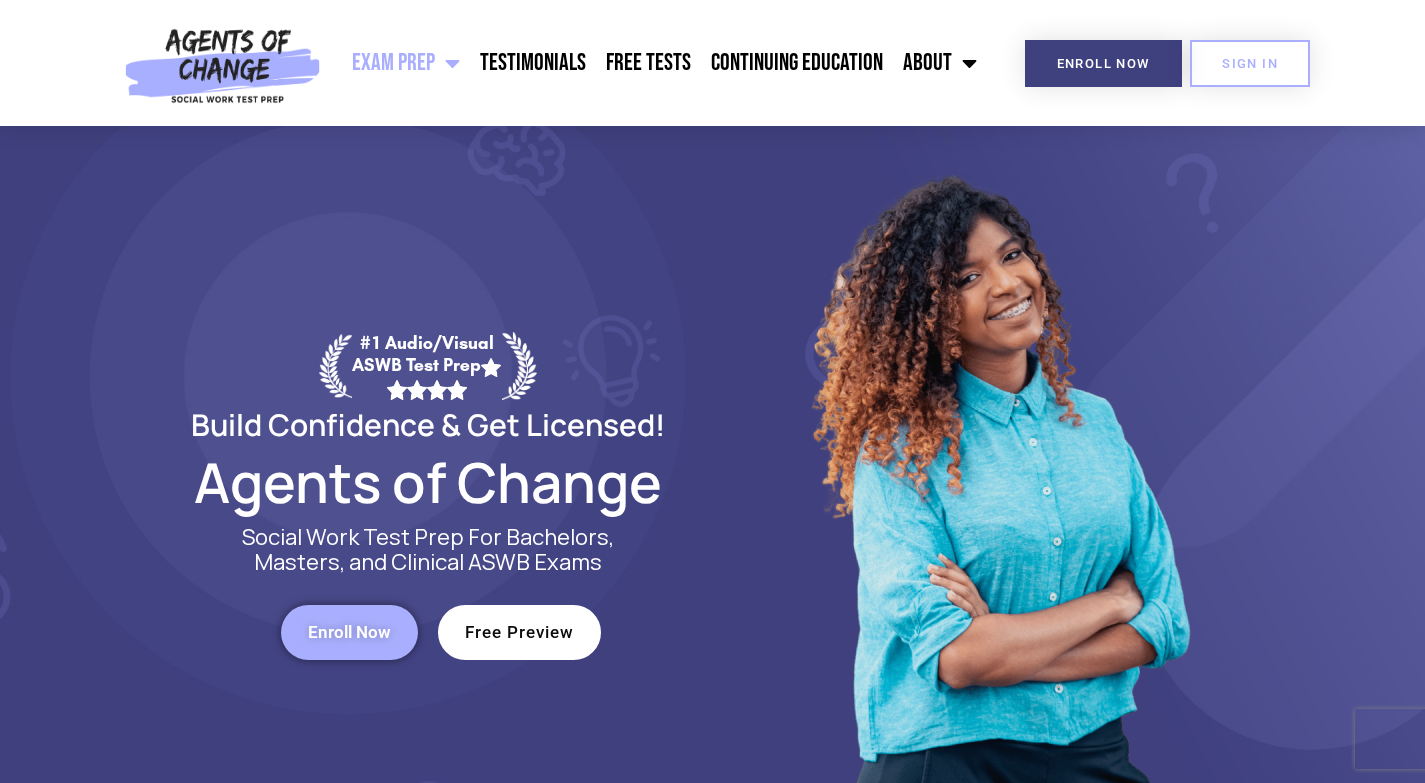 scroll, scrollTop: 0, scrollLeft: 0, axis: both 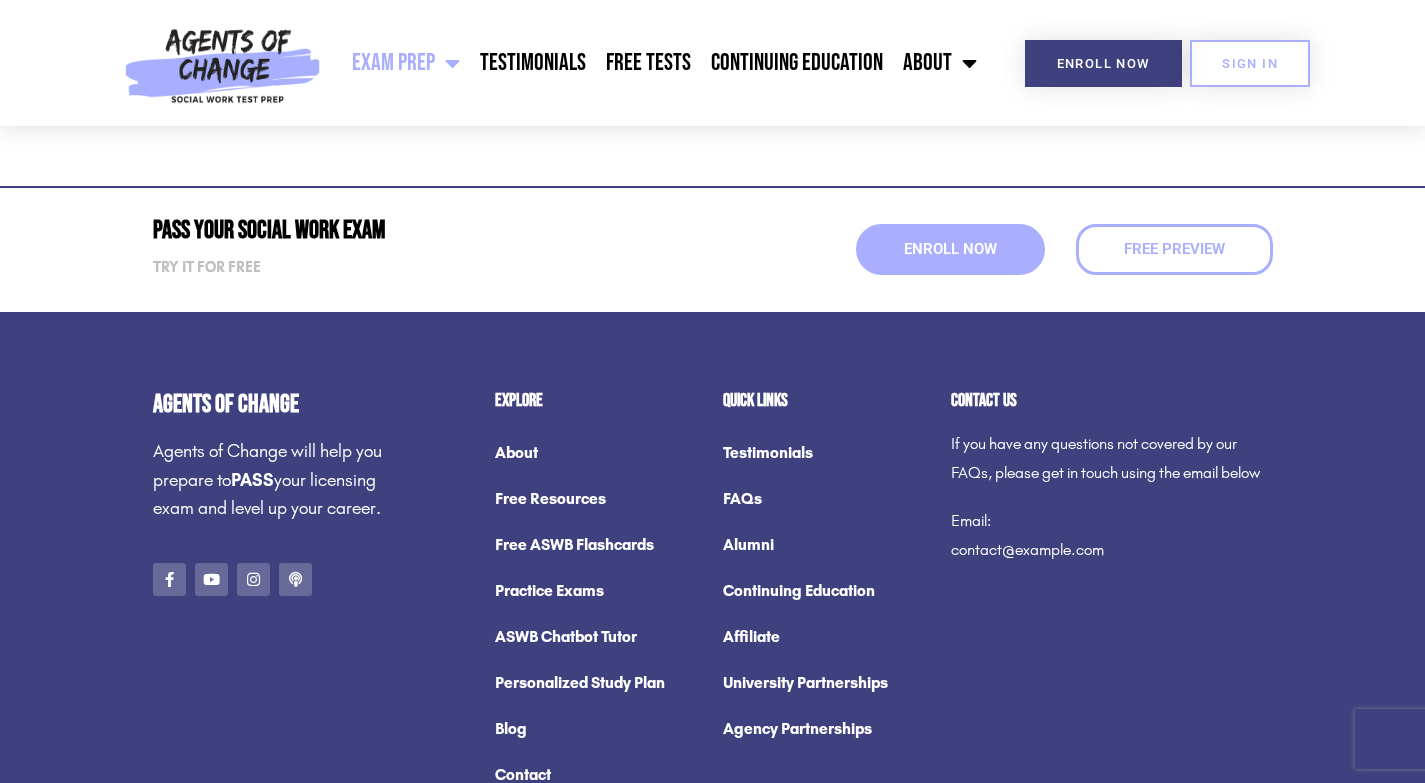 click on "Practice Exams" 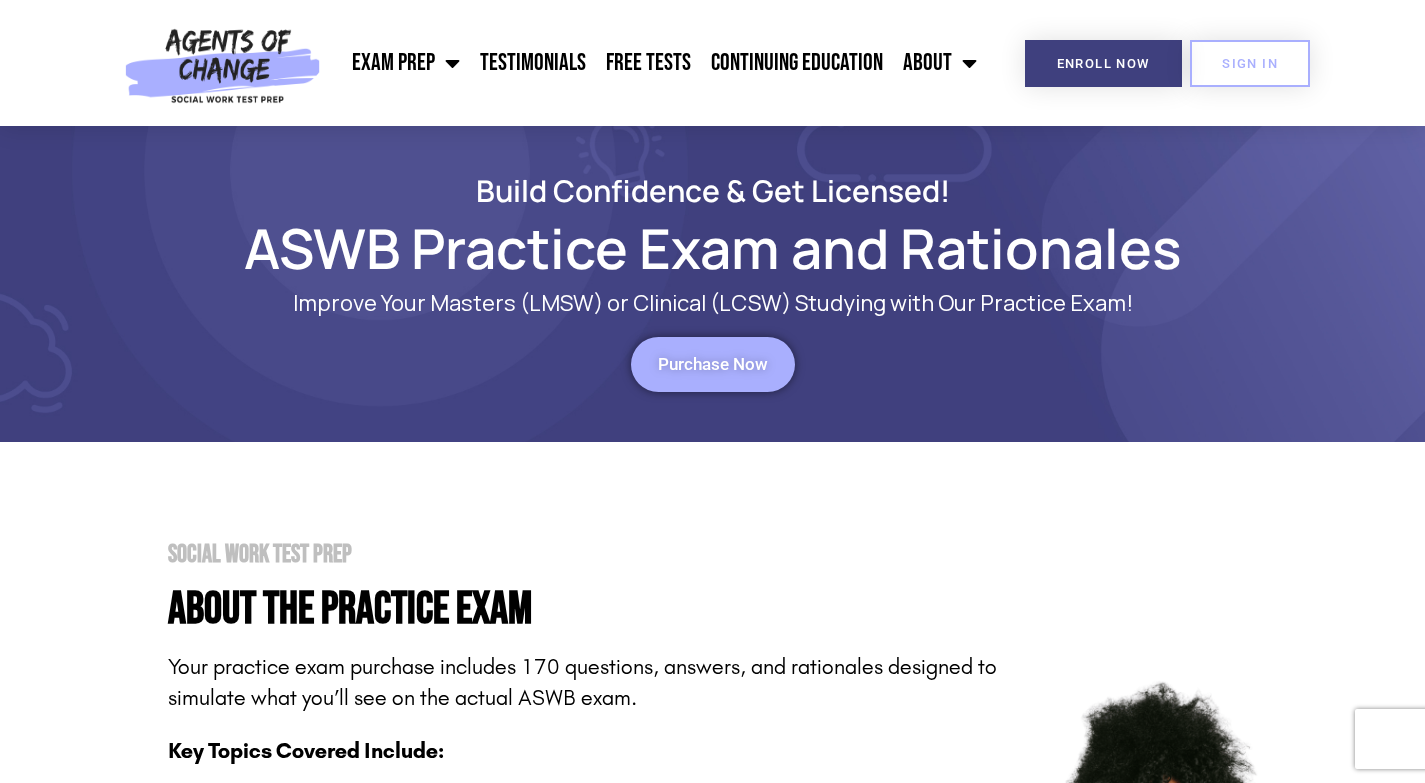 scroll, scrollTop: 834, scrollLeft: 0, axis: vertical 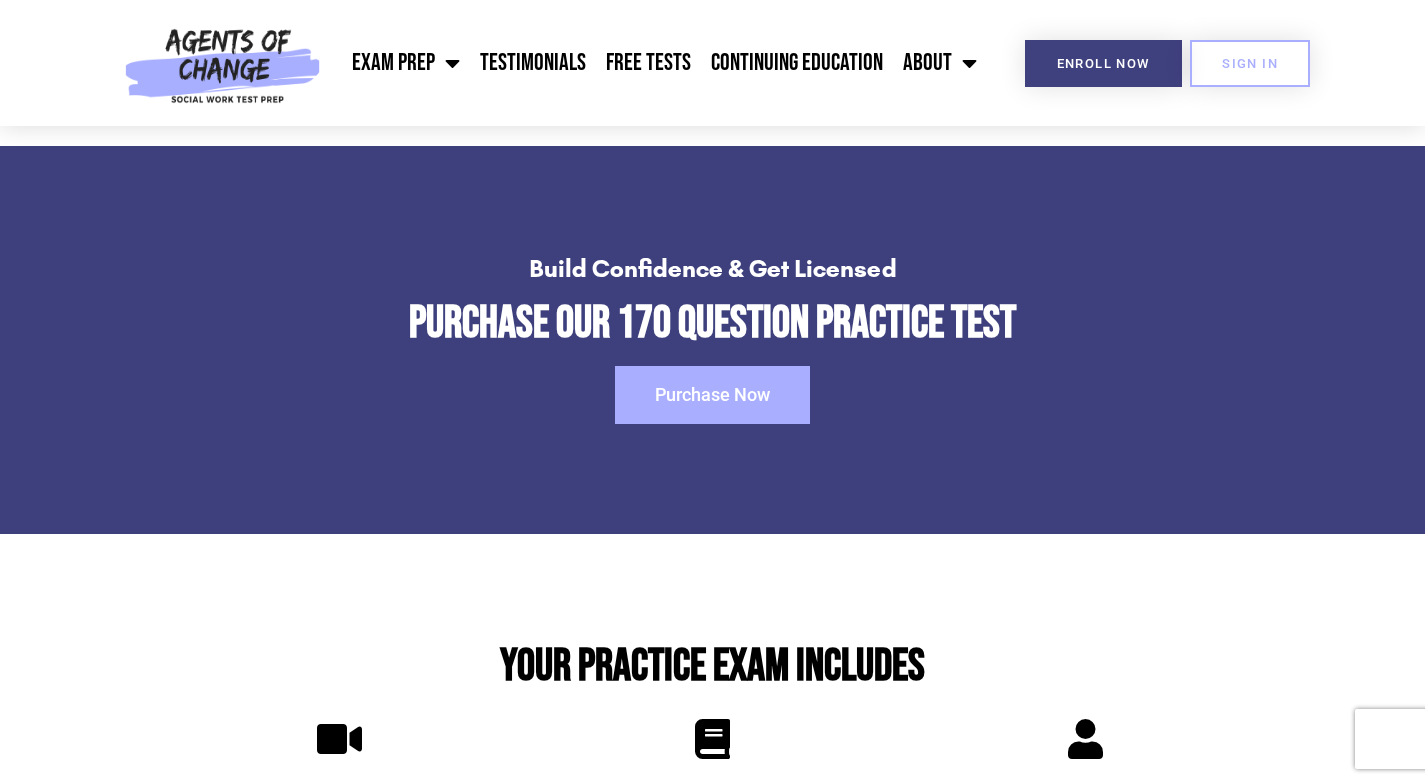 click on "Purchase Now" at bounding box center [712, 395] 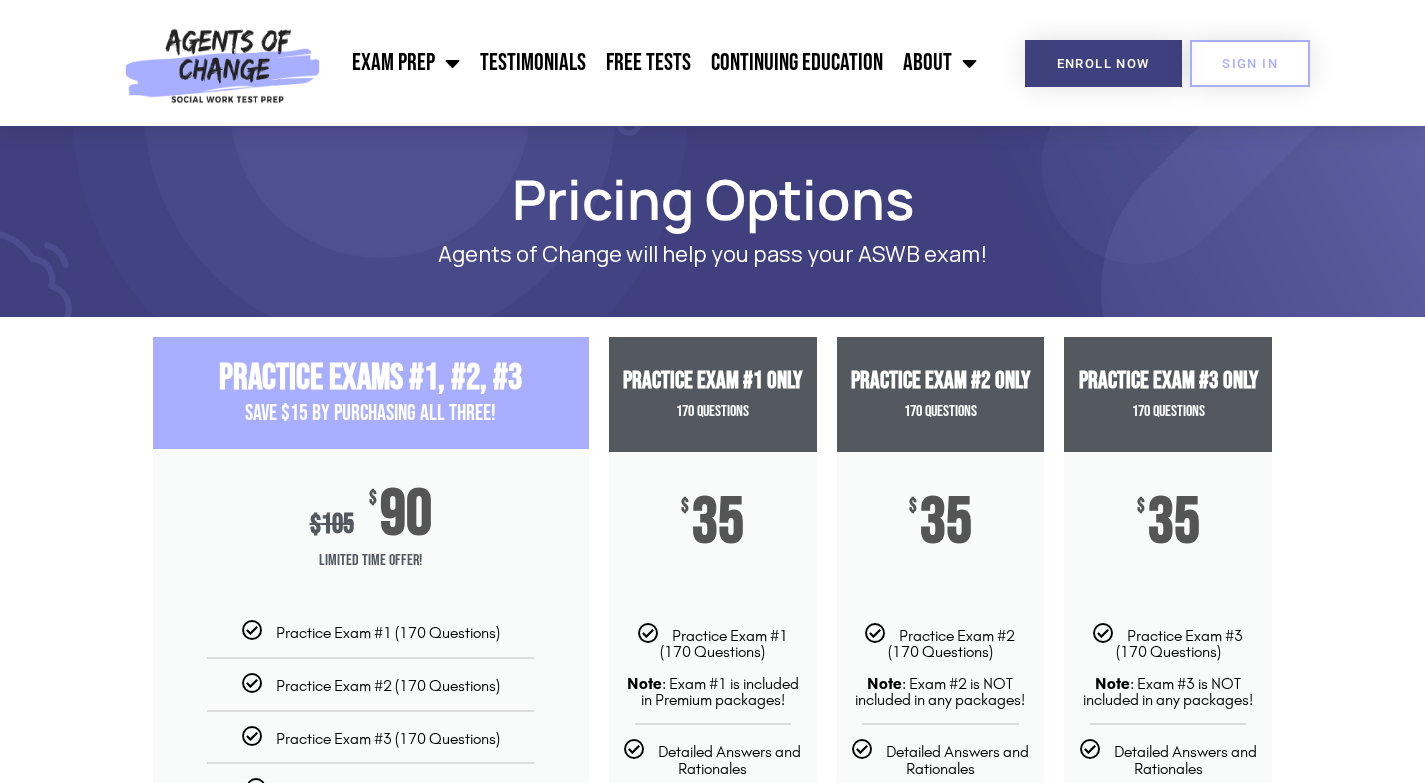 scroll, scrollTop: 0, scrollLeft: 0, axis: both 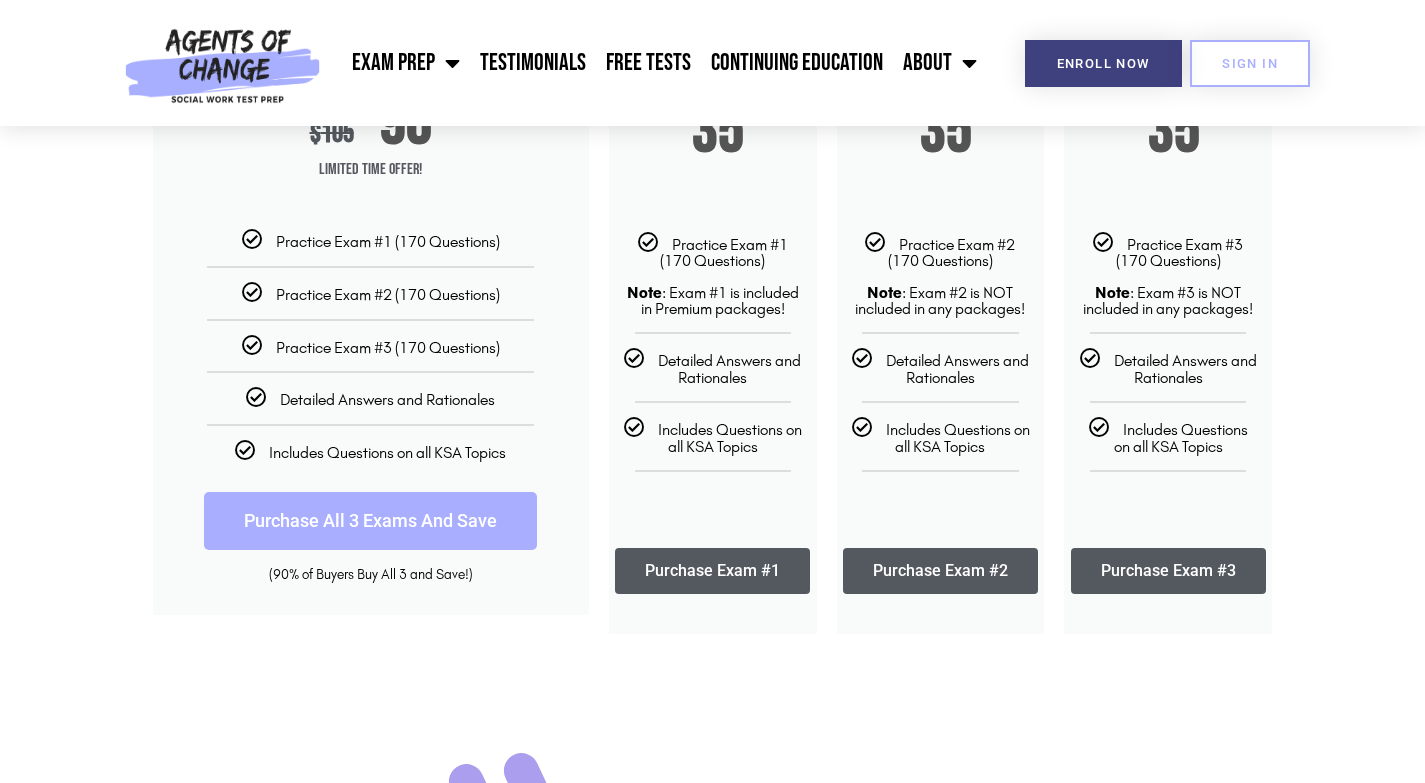 click on "Purchase Exam #3" at bounding box center [1168, 571] 